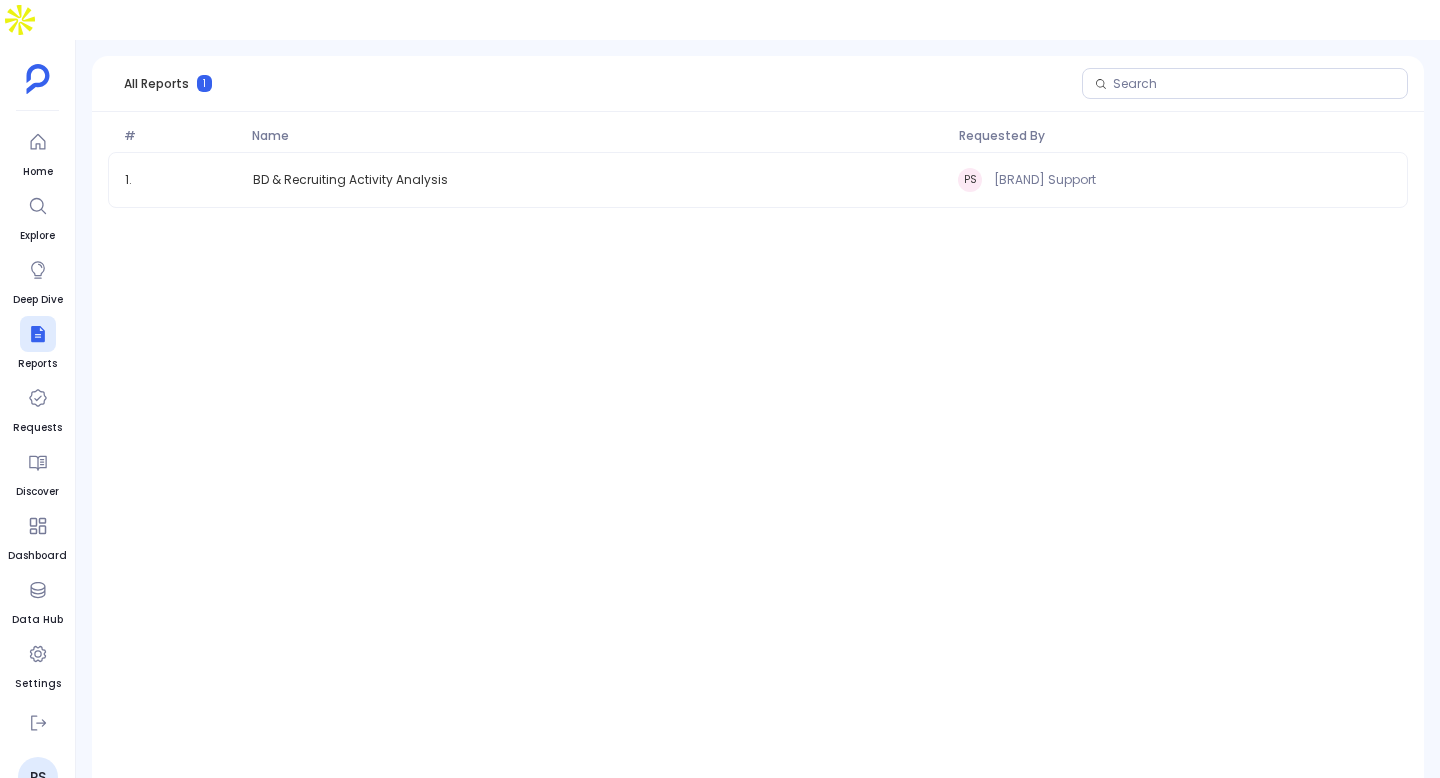scroll, scrollTop: 0, scrollLeft: 0, axis: both 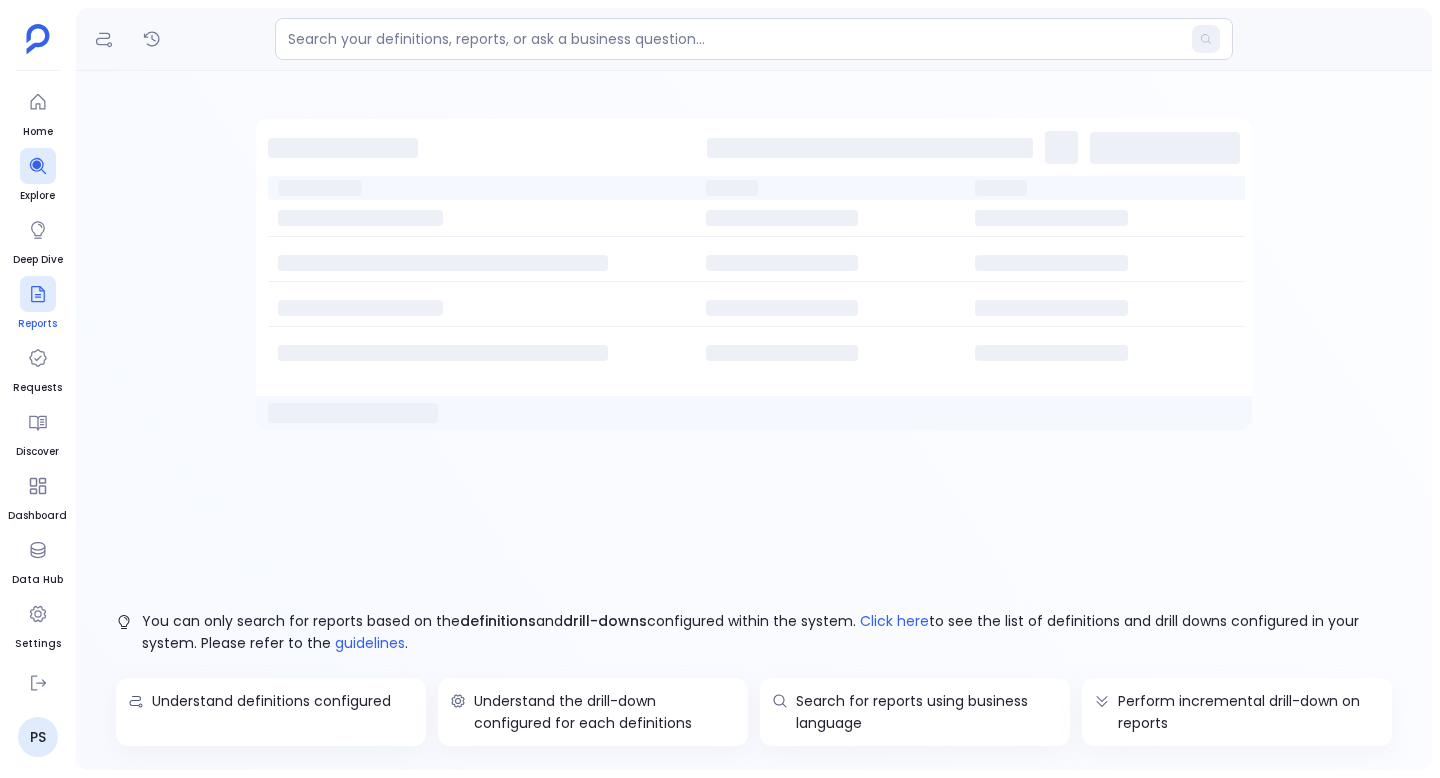 click at bounding box center [38, 294] 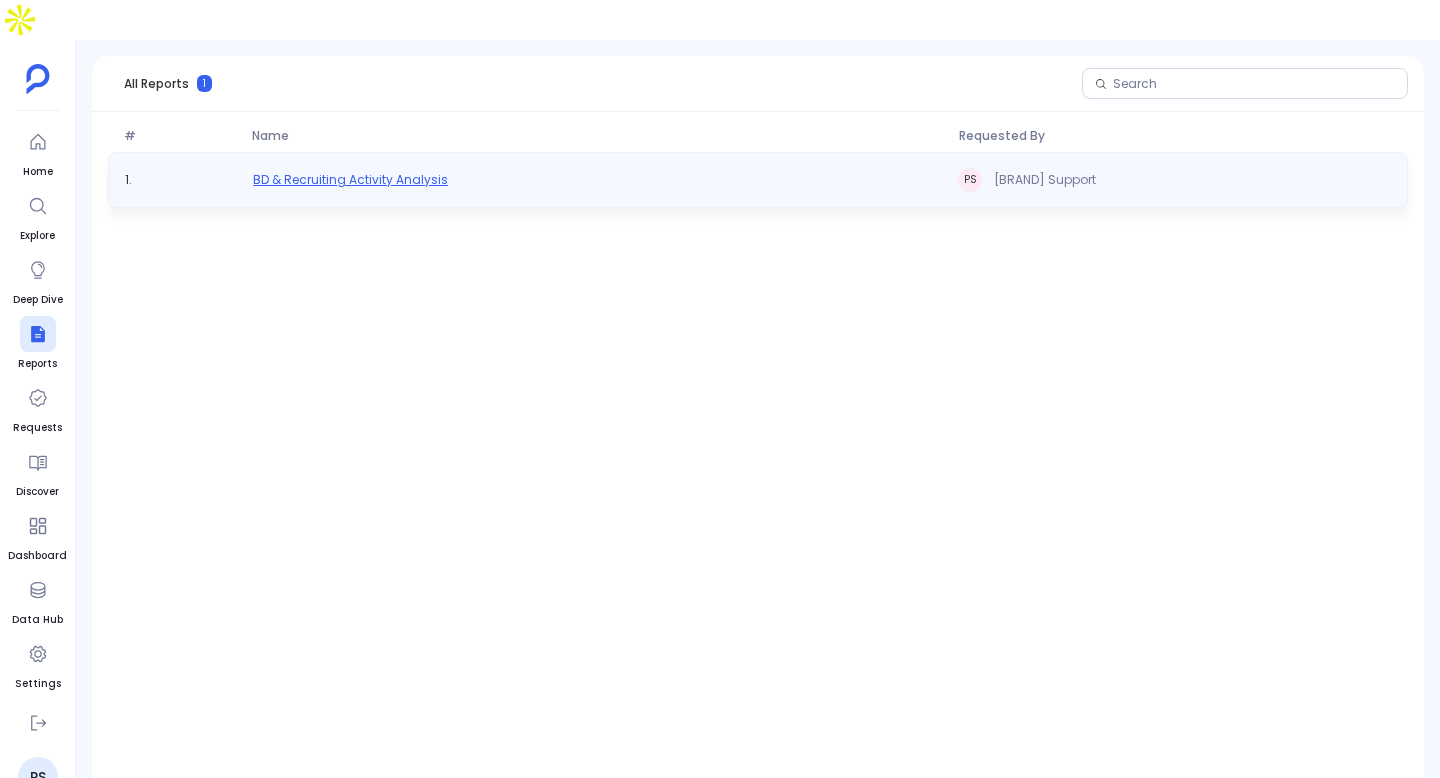 click on "BD & Recruiting Activity Analysis" at bounding box center [350, 180] 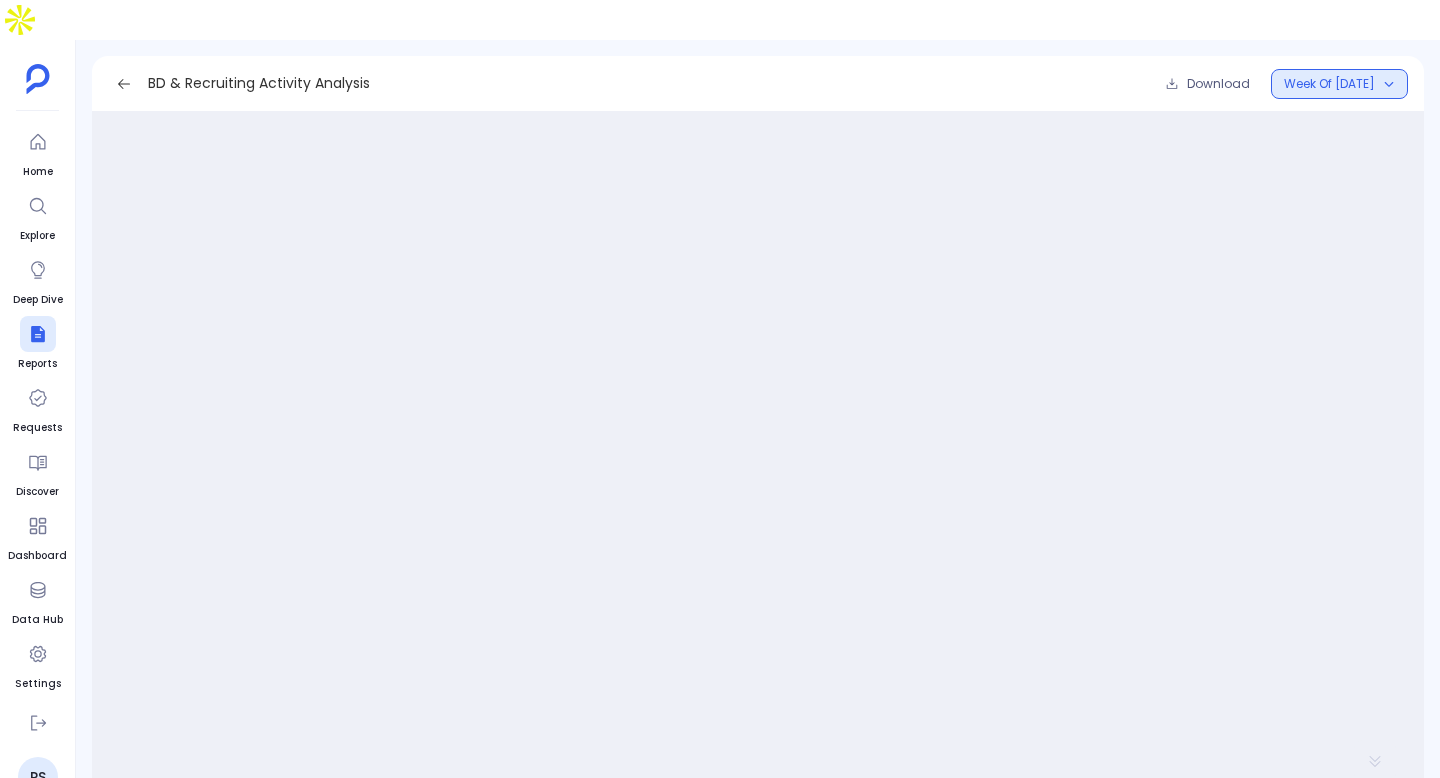 click on "Week of June 22, 2025" at bounding box center [1339, 84] 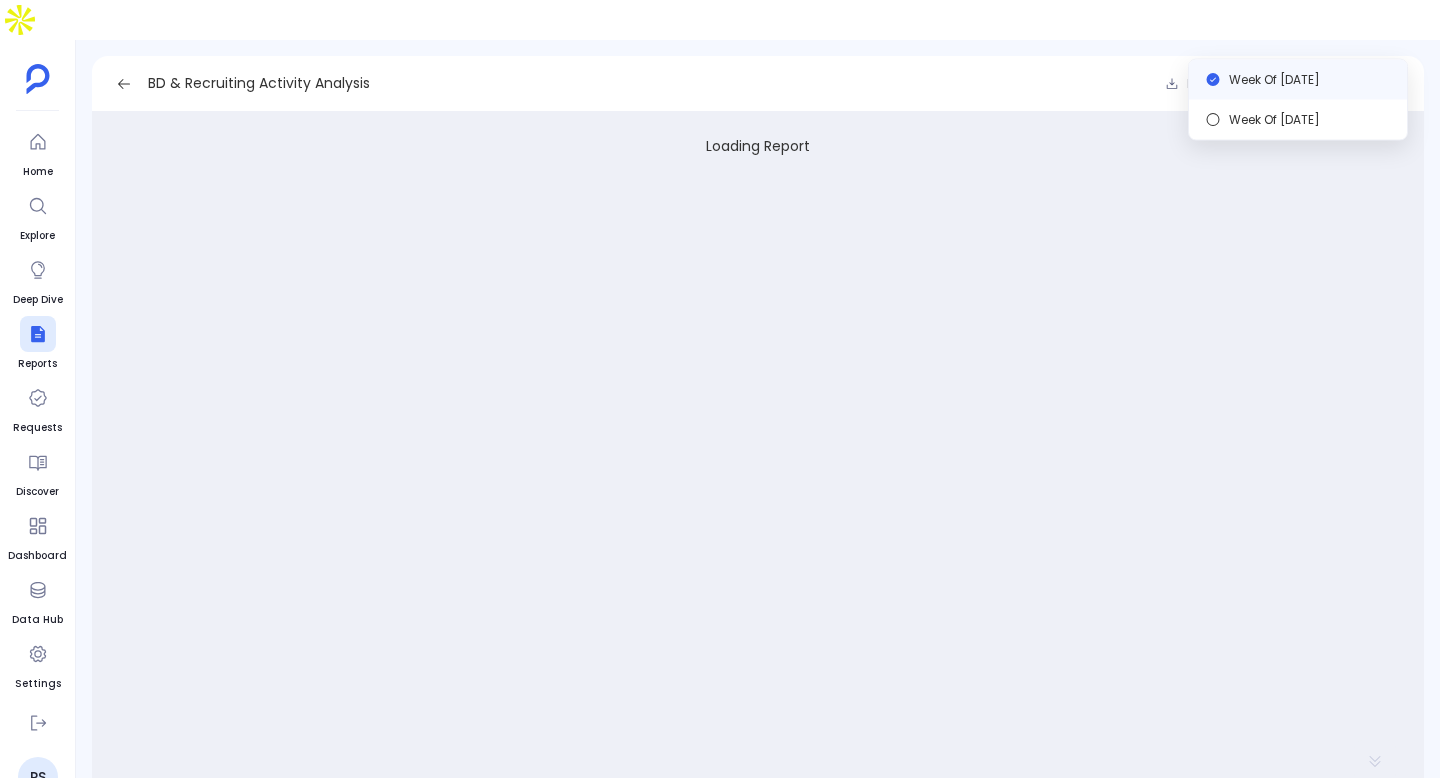 click on "BD & Recruiting Activity Analysis Download Week of June 22, 2025" at bounding box center (758, 84) 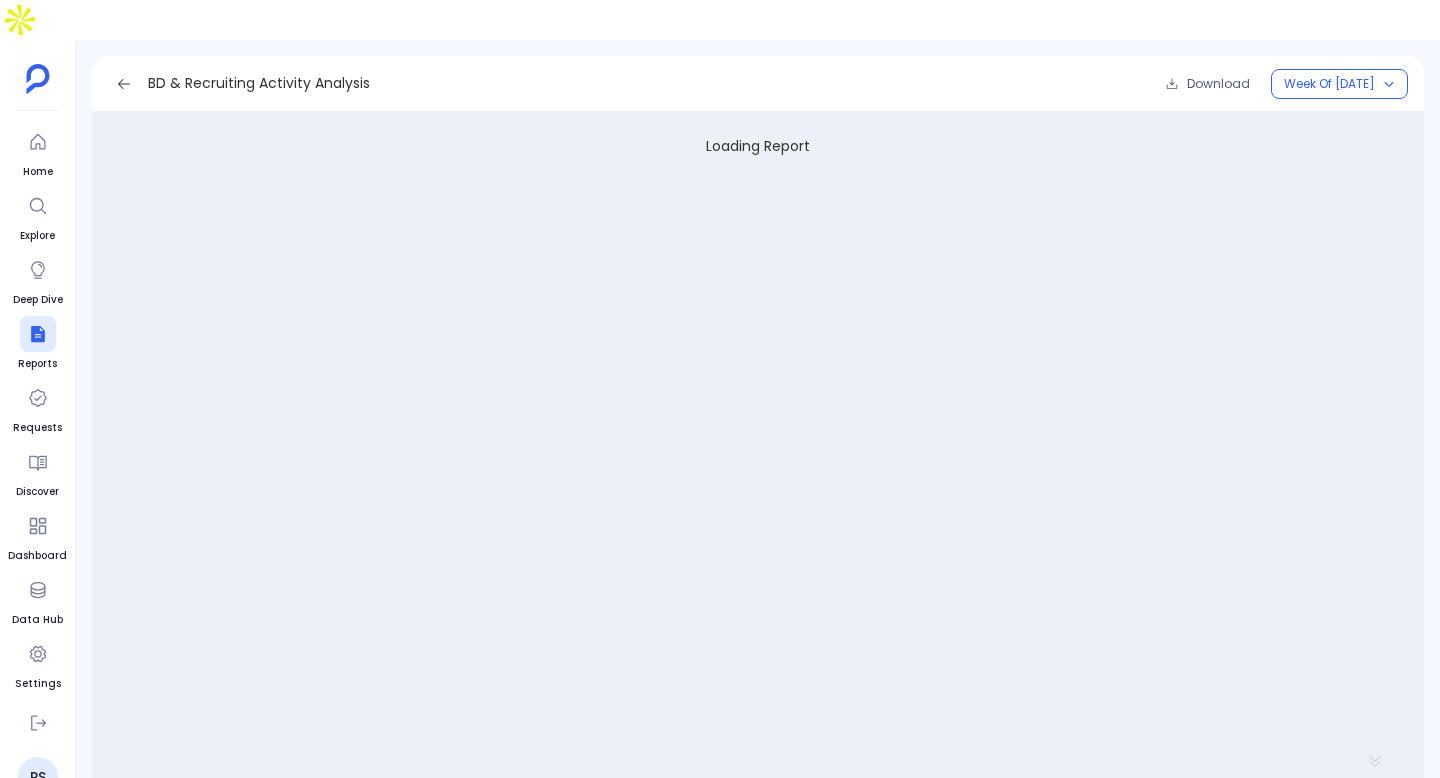 click at bounding box center (124, 84) 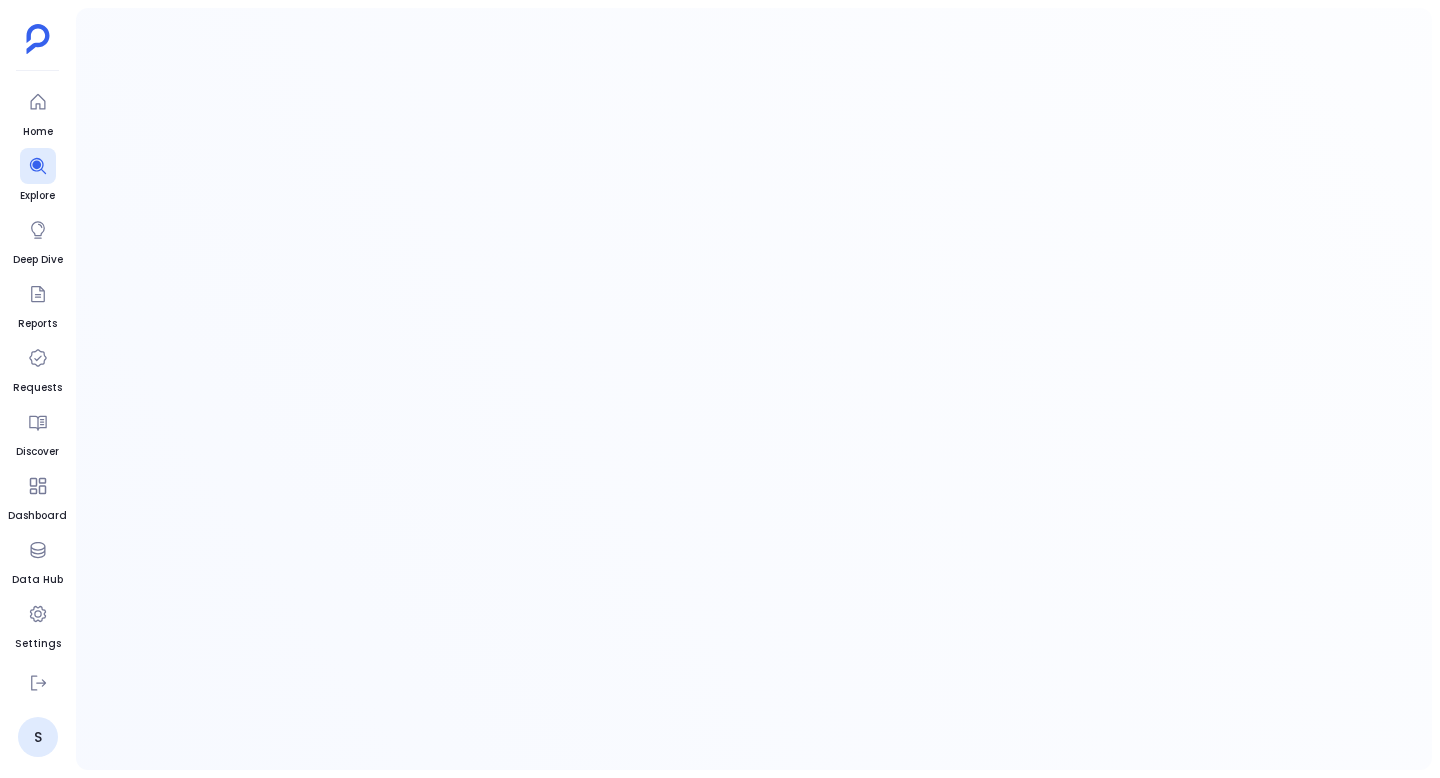 scroll, scrollTop: 0, scrollLeft: 0, axis: both 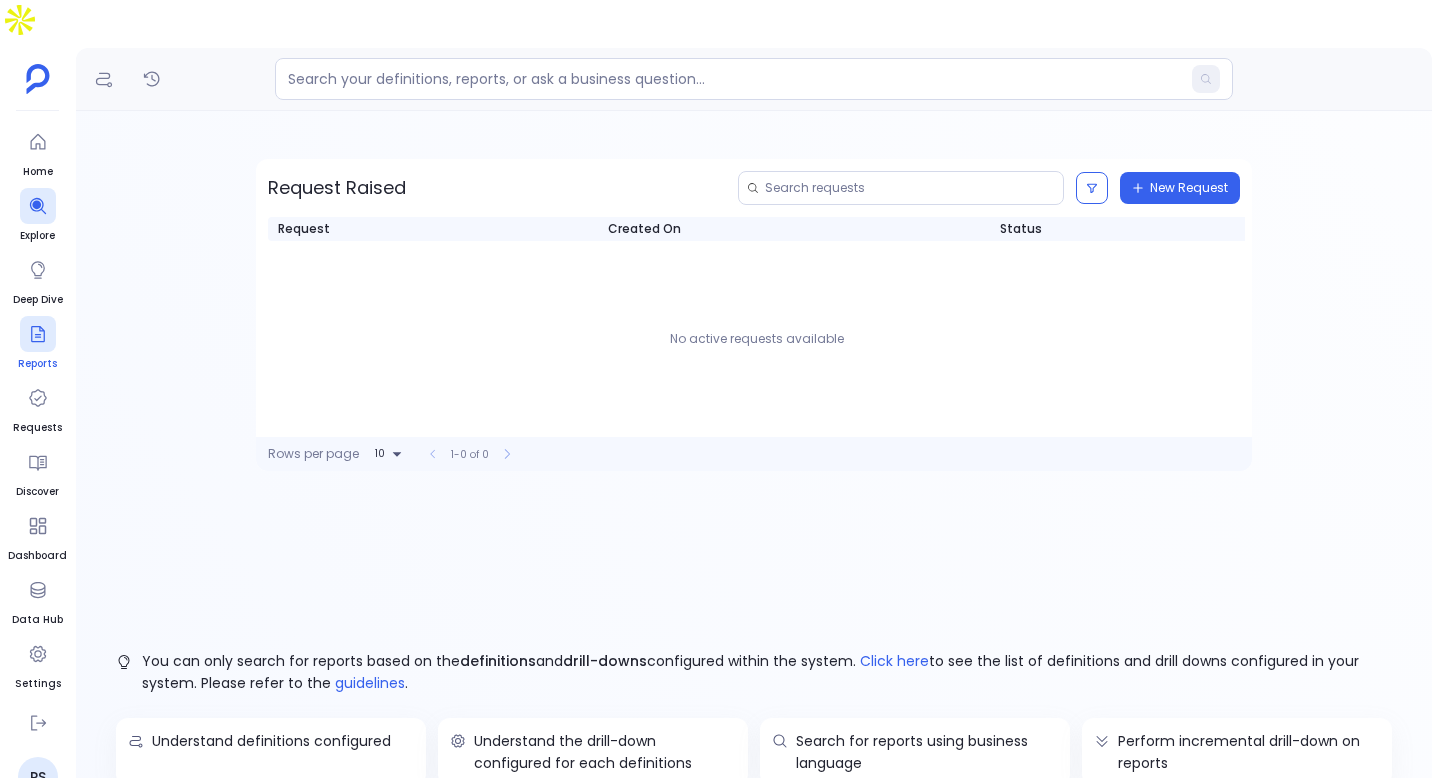 click at bounding box center [38, 334] 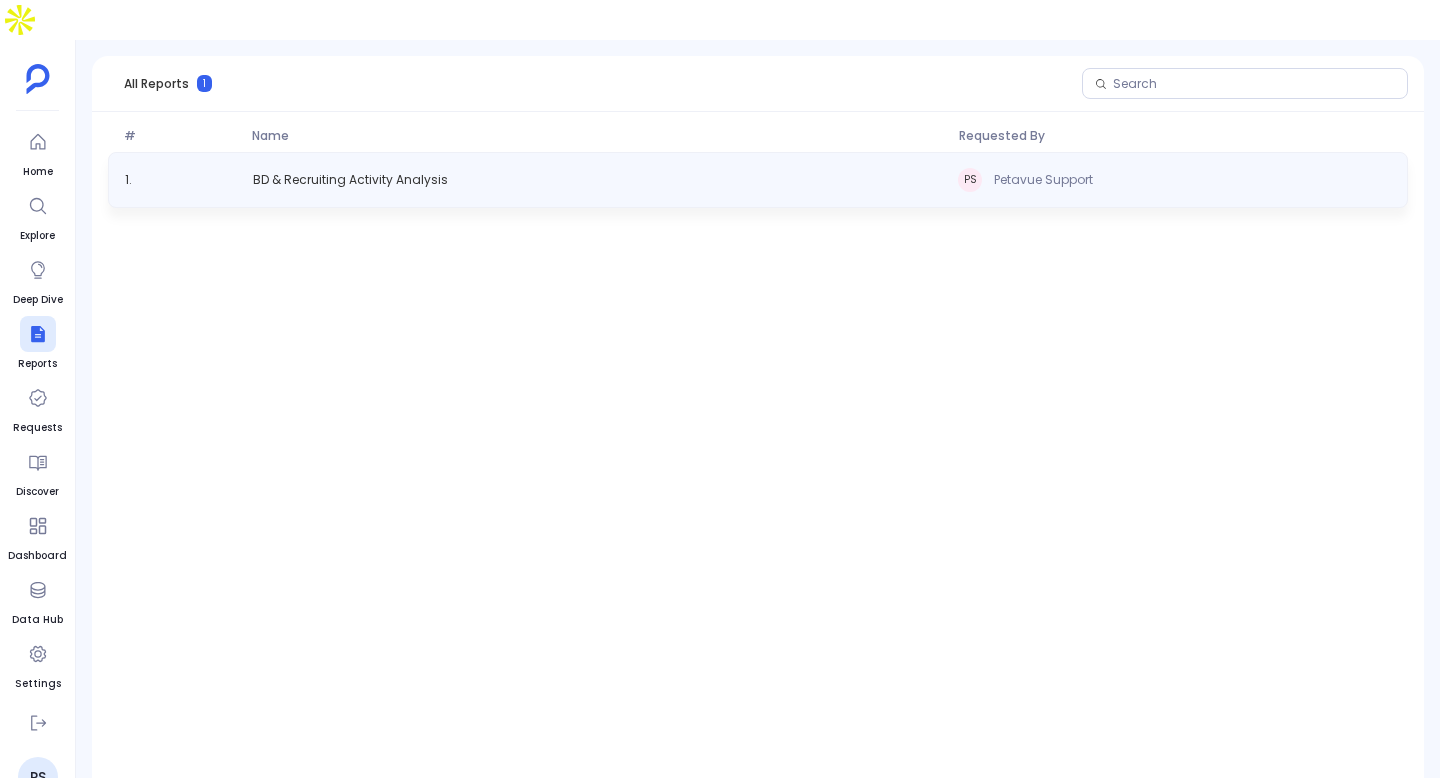 click on "PS Petavue Support" at bounding box center (1174, 180) 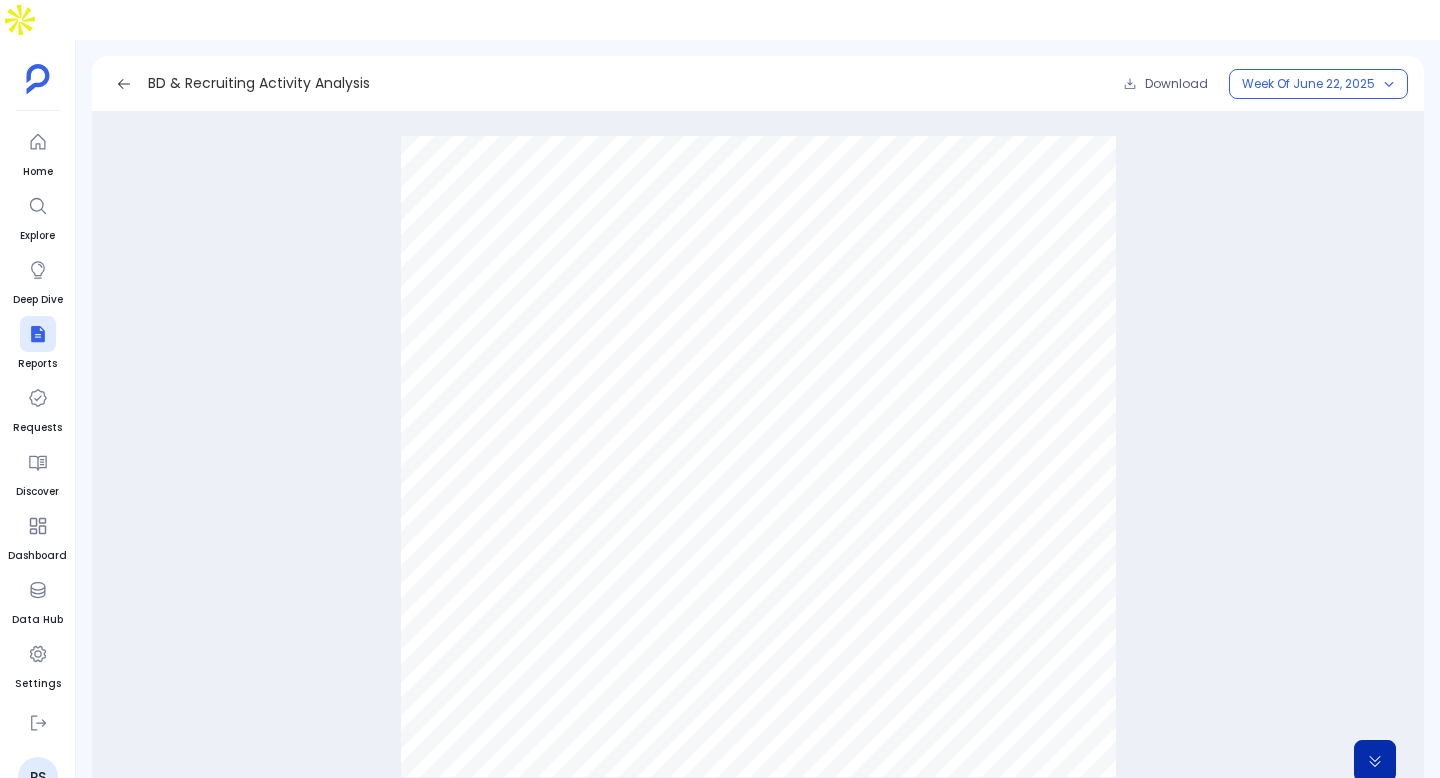 click at bounding box center (1375, 761) 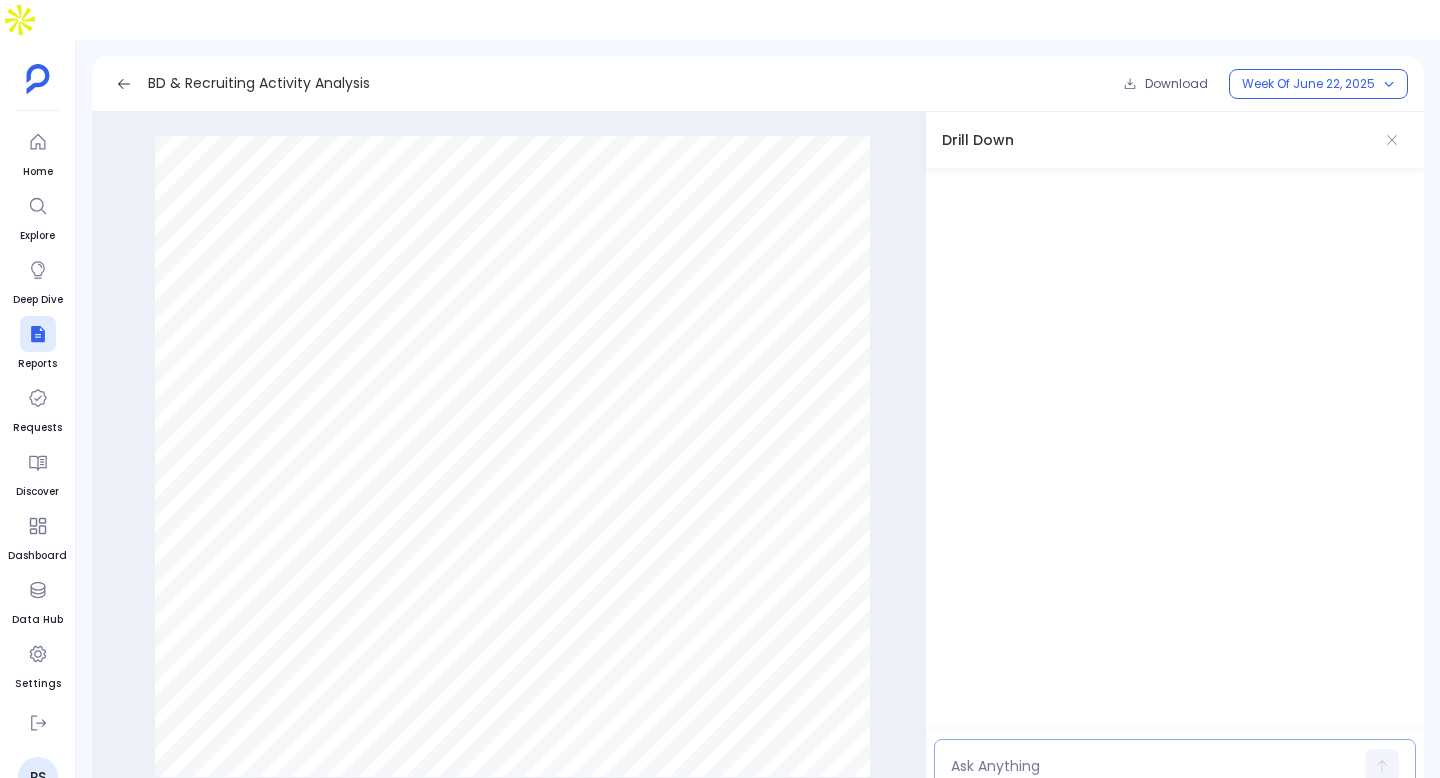 click at bounding box center (1175, 766) 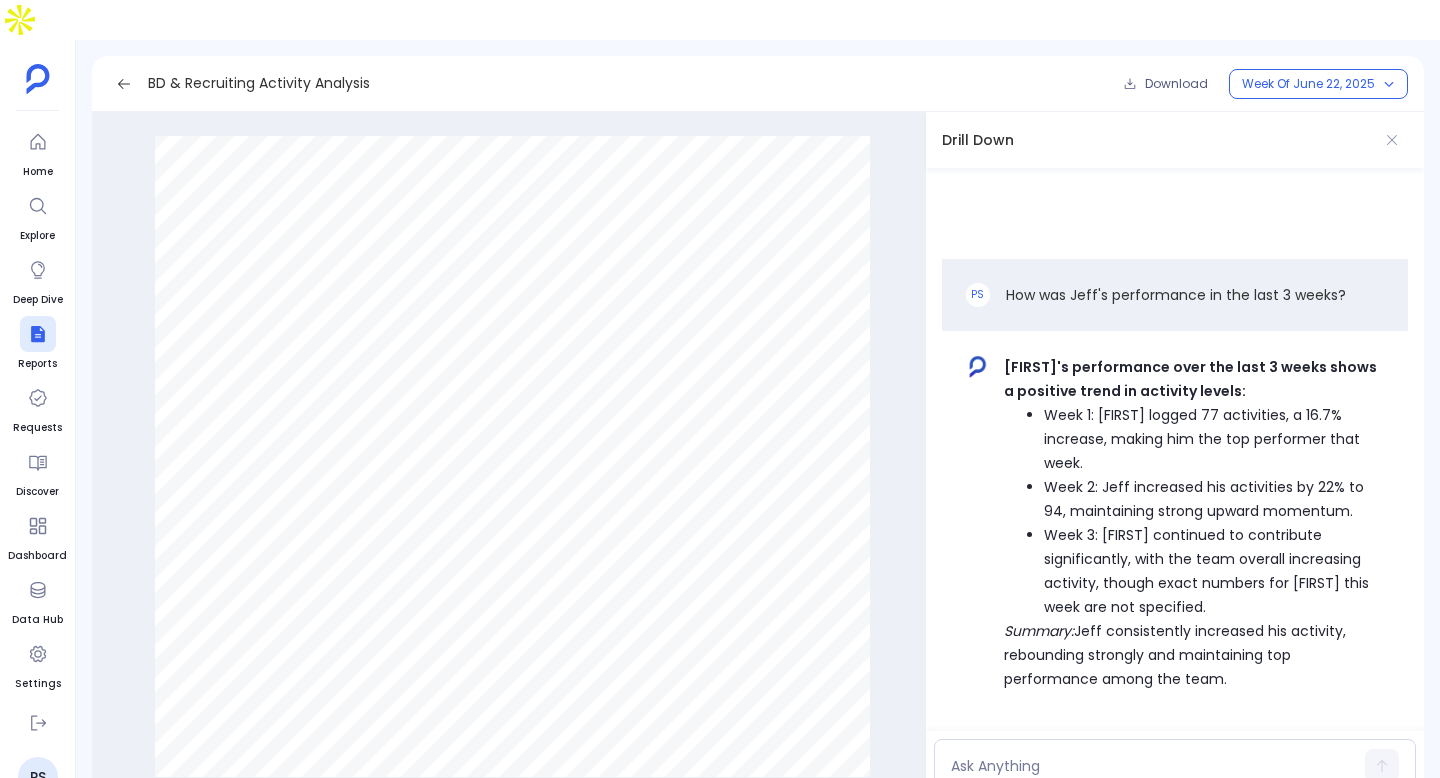 scroll, scrollTop: 0, scrollLeft: 0, axis: both 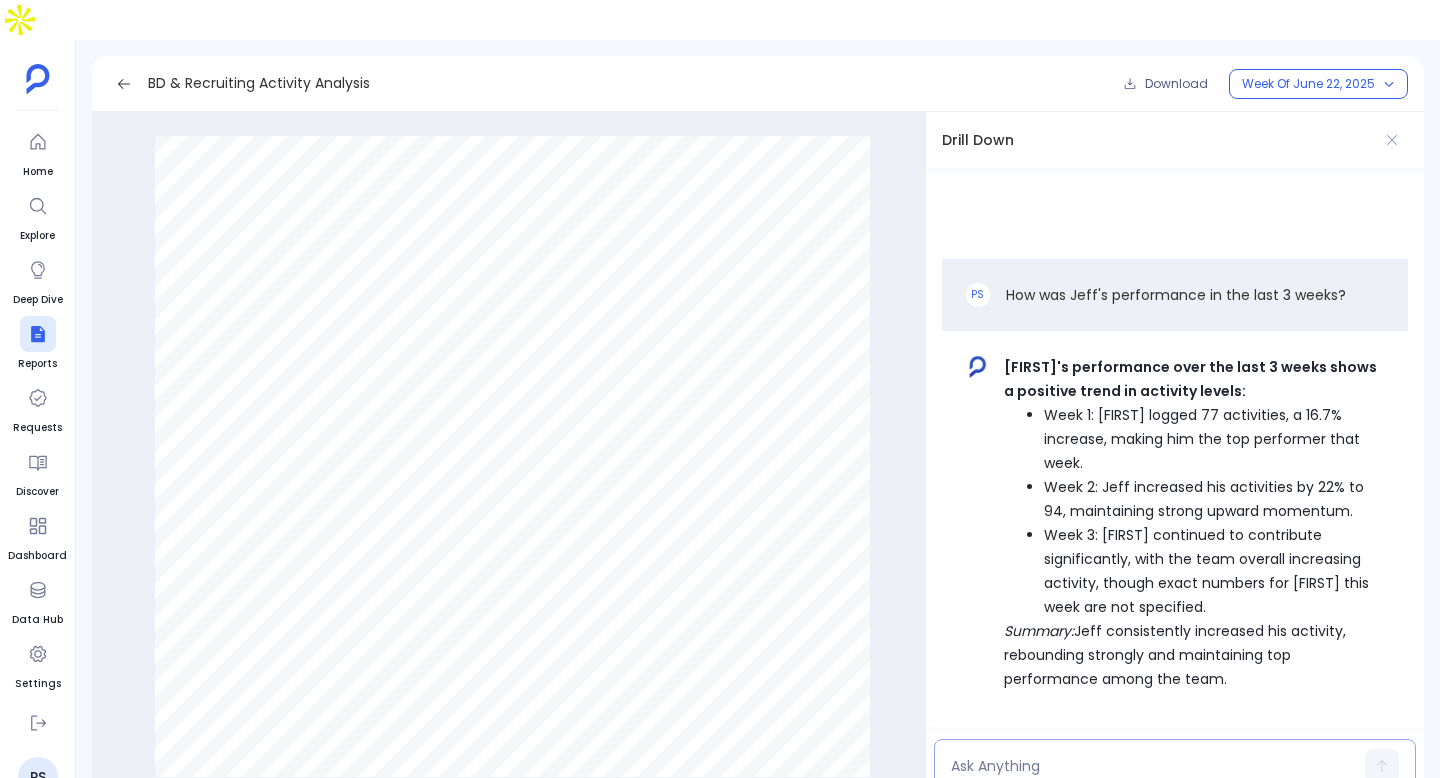 click at bounding box center [1154, 766] 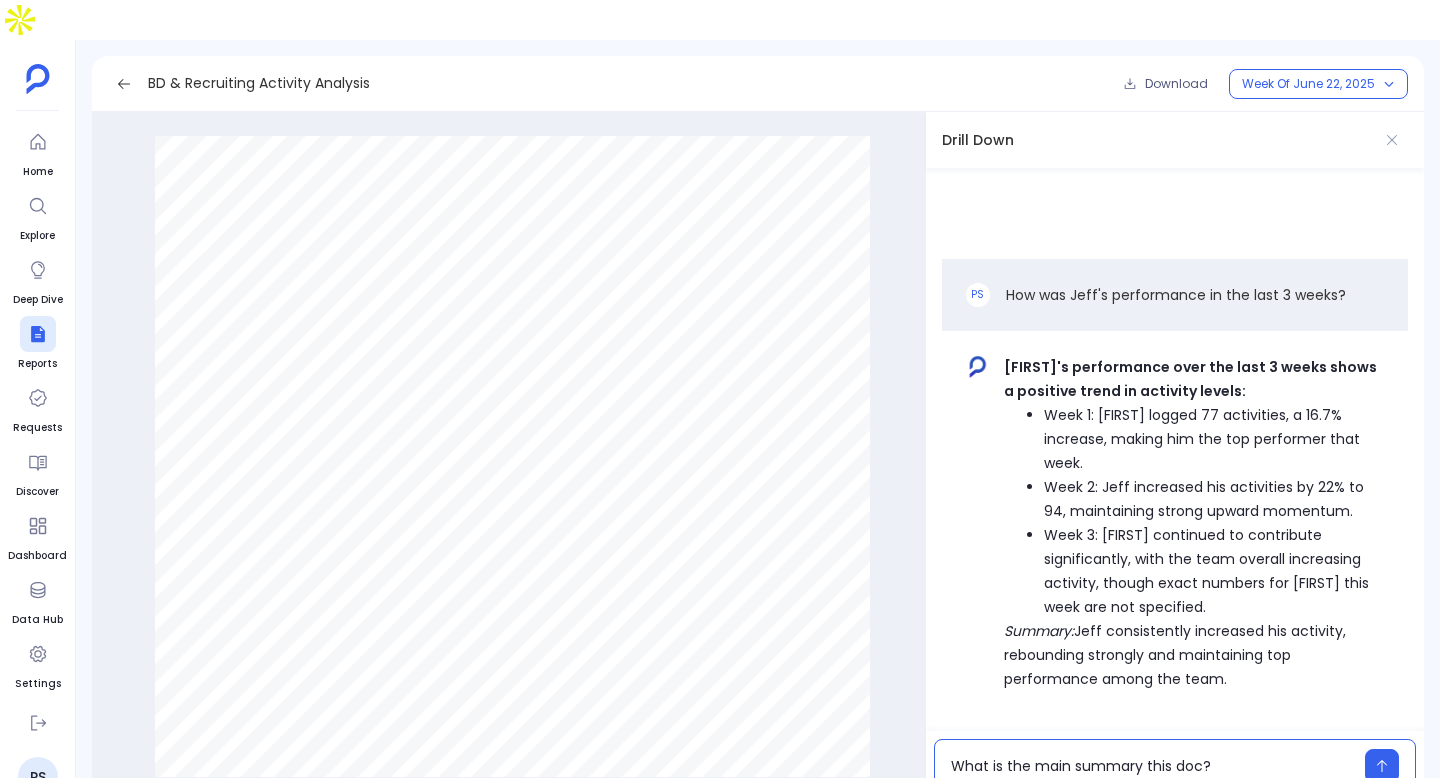 type on "What is the main summary this doc?" 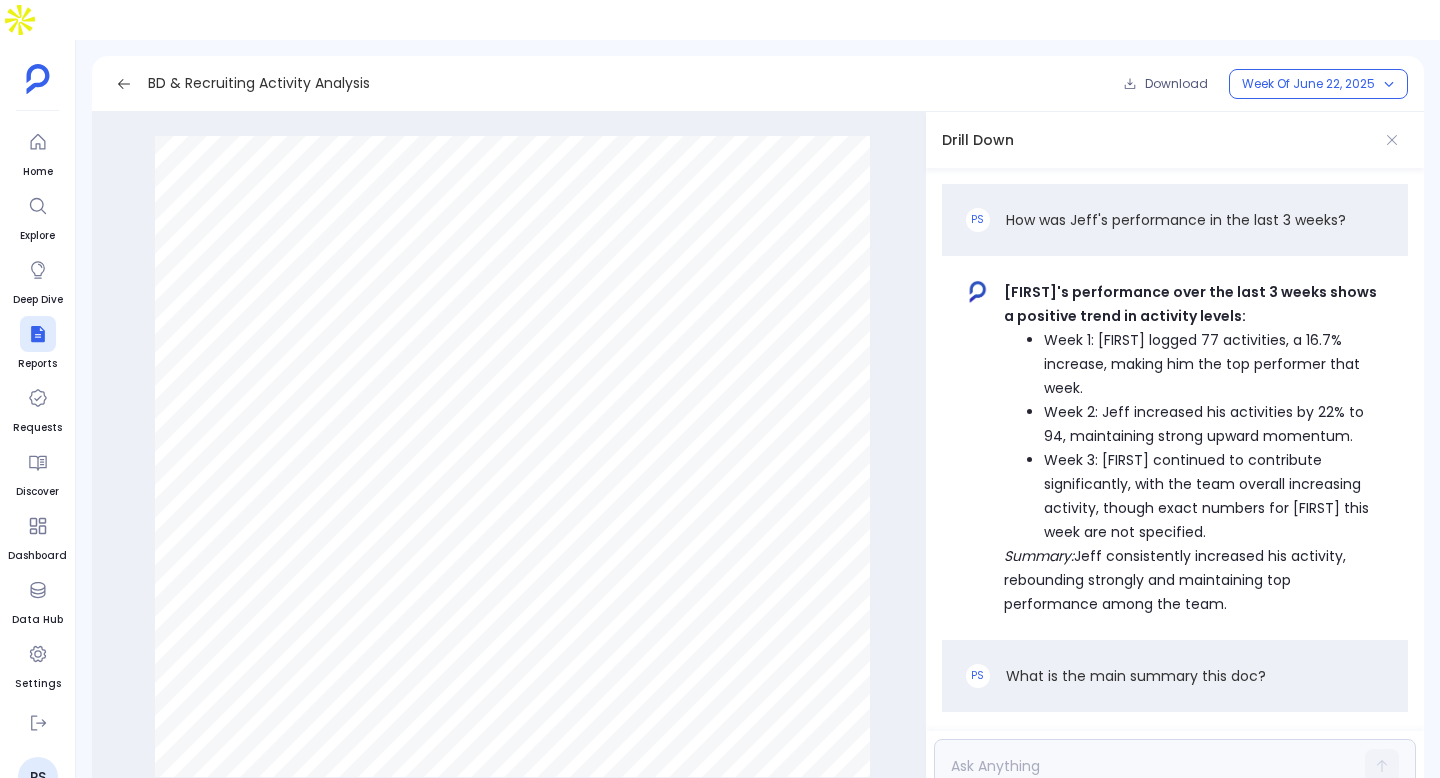 scroll, scrollTop: 0, scrollLeft: 0, axis: both 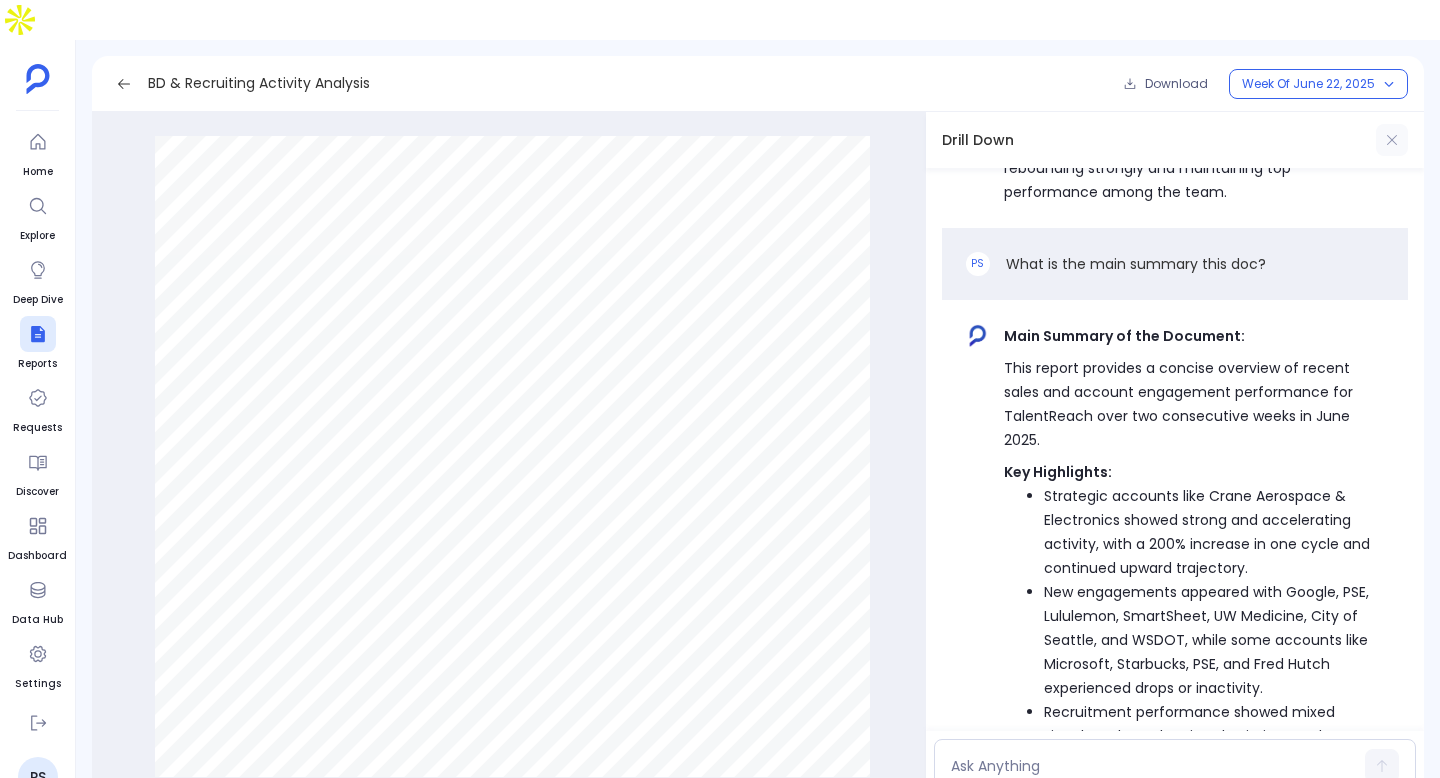 click at bounding box center (1392, 140) 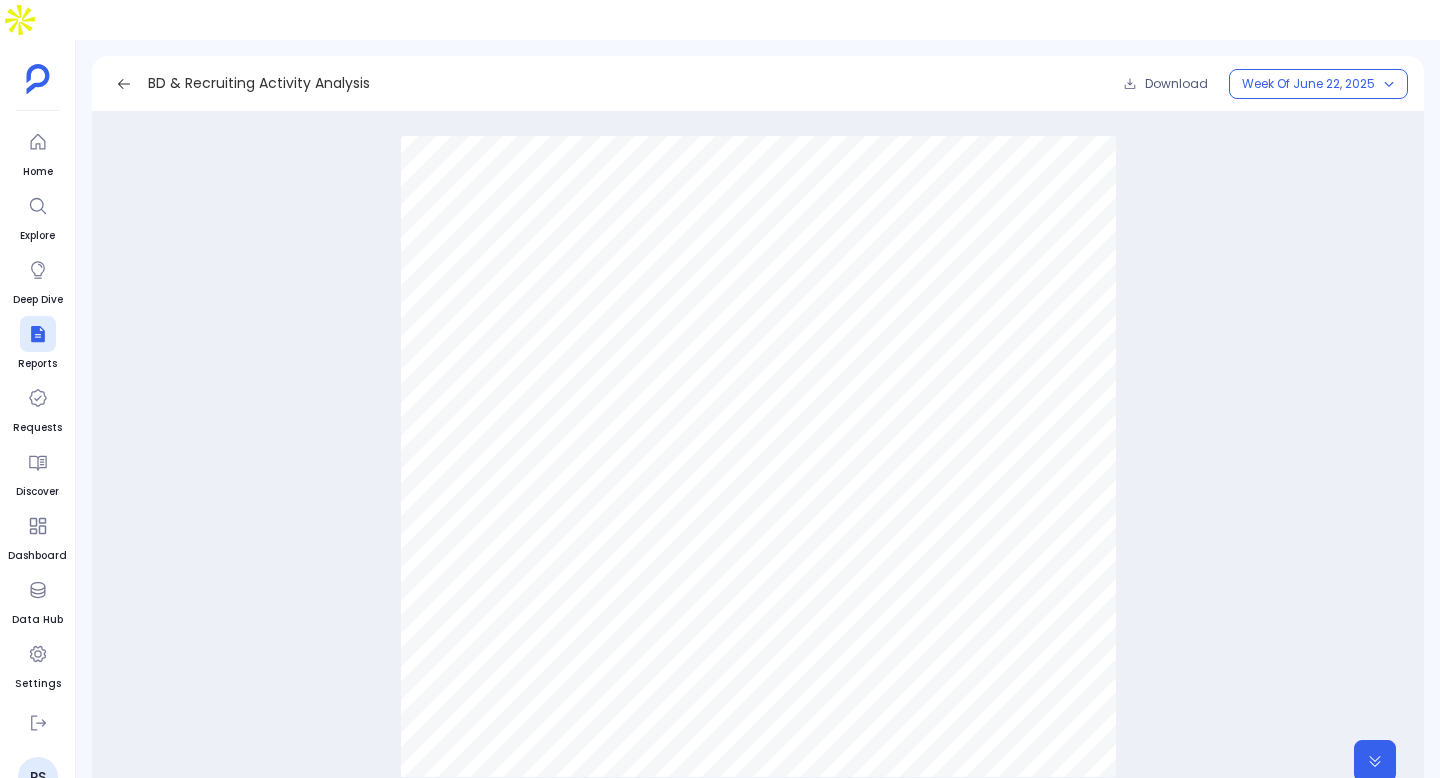 scroll, scrollTop: 3495, scrollLeft: 0, axis: vertical 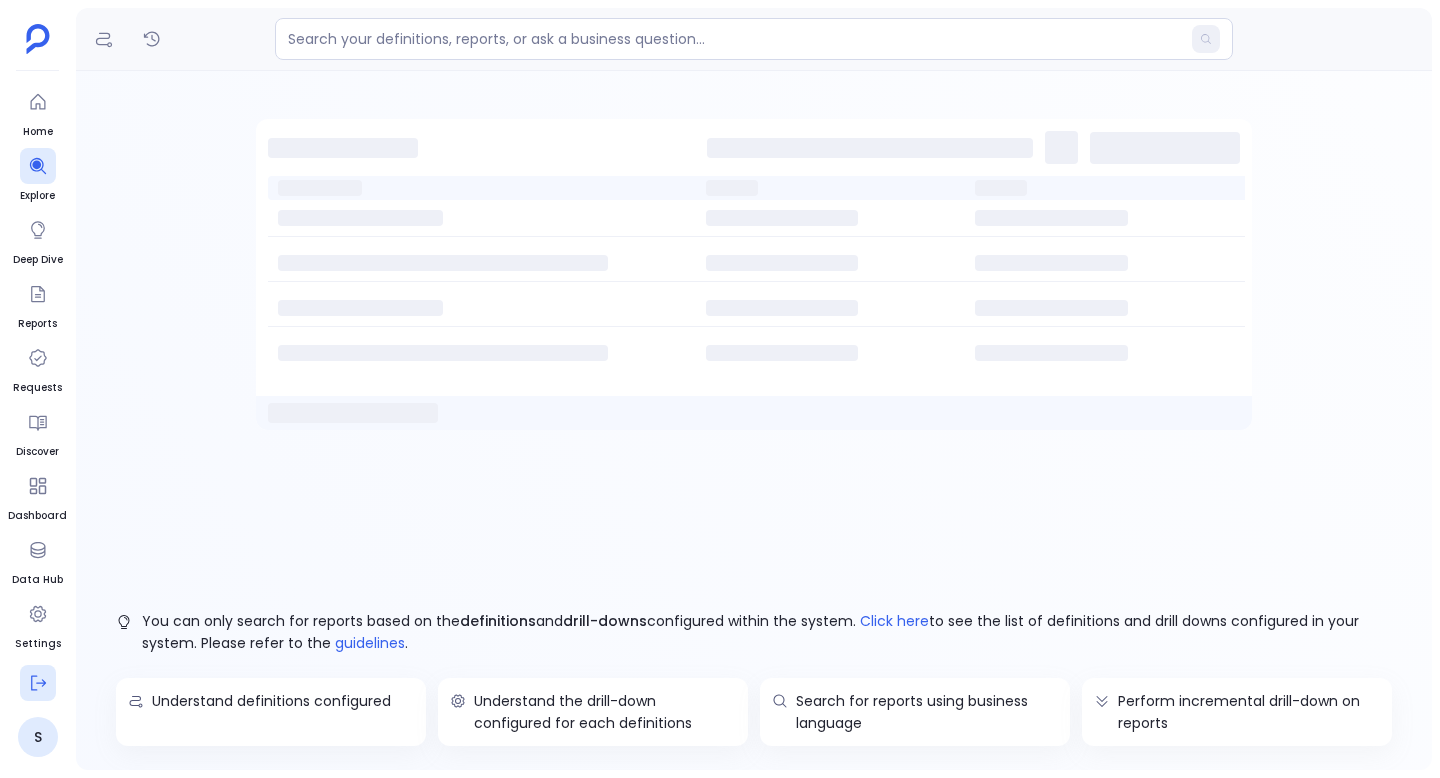 click at bounding box center [38, 683] 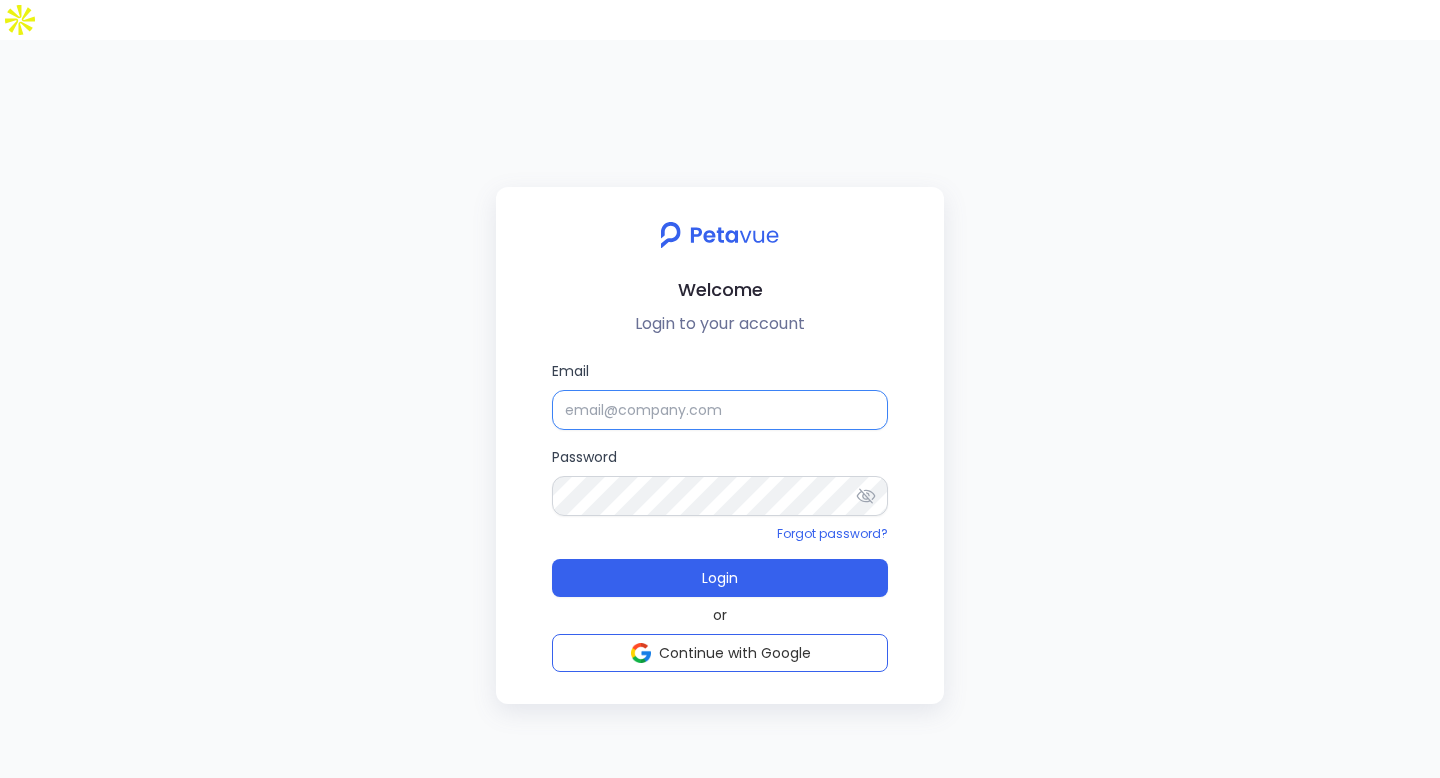 click on "Email" at bounding box center (720, 410) 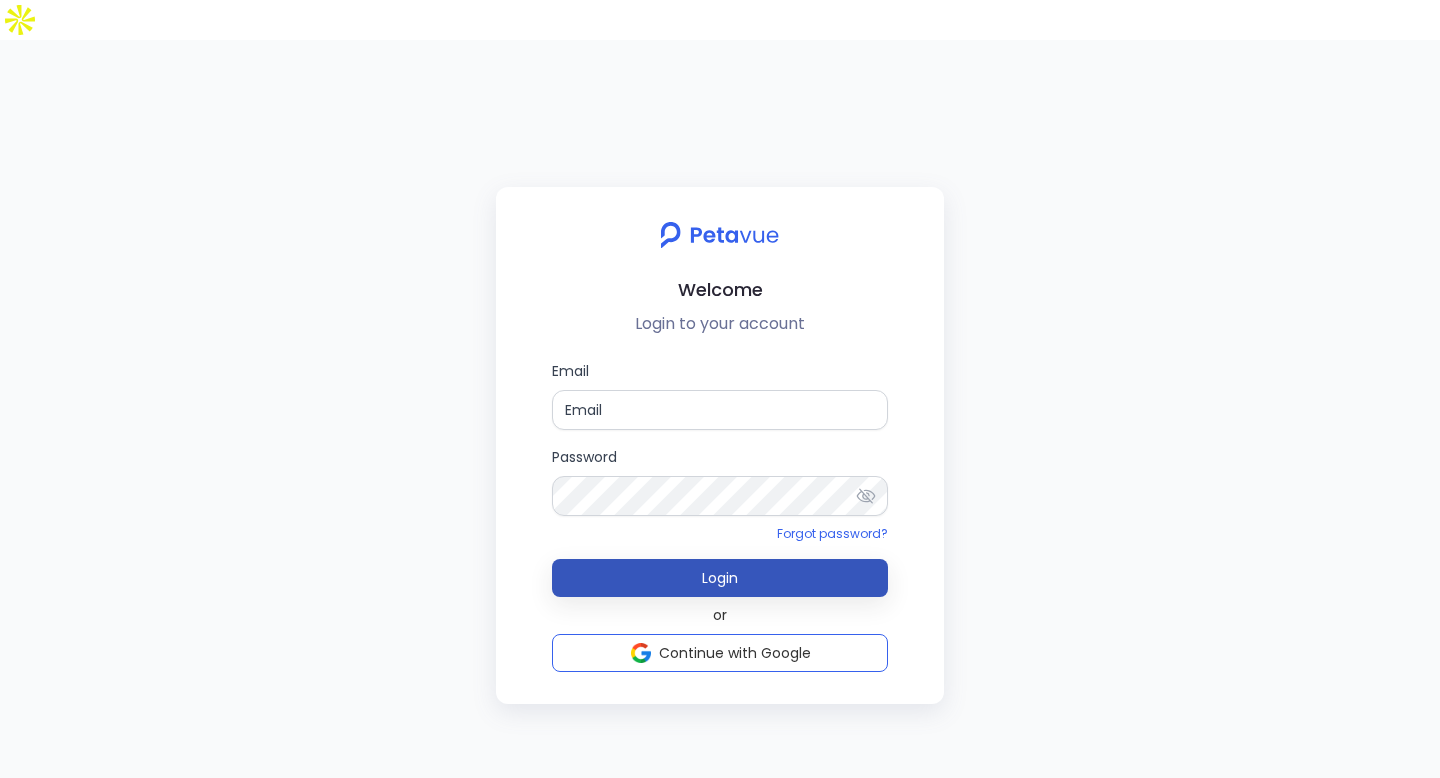 click on "Login" at bounding box center [720, 578] 